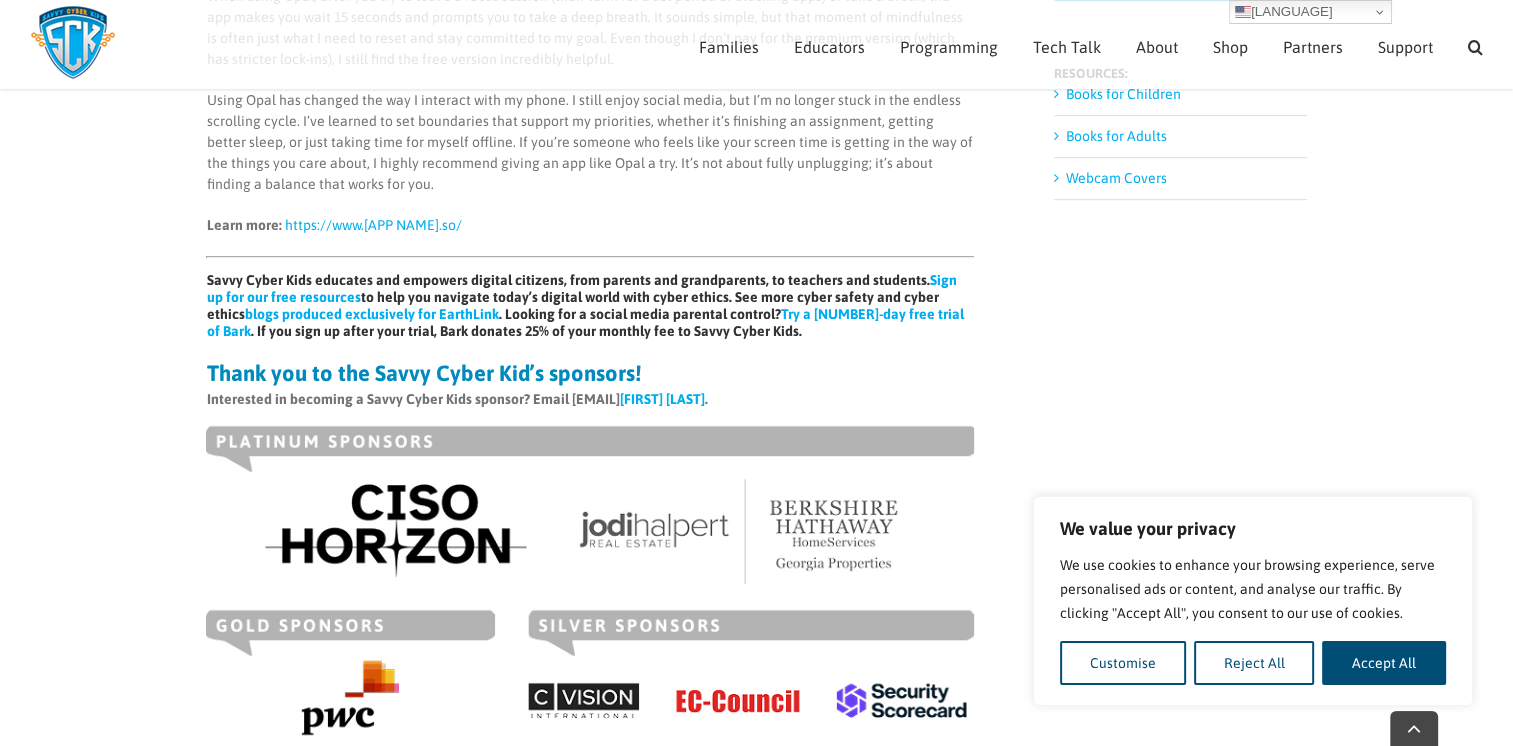 scroll, scrollTop: 1228, scrollLeft: 0, axis: vertical 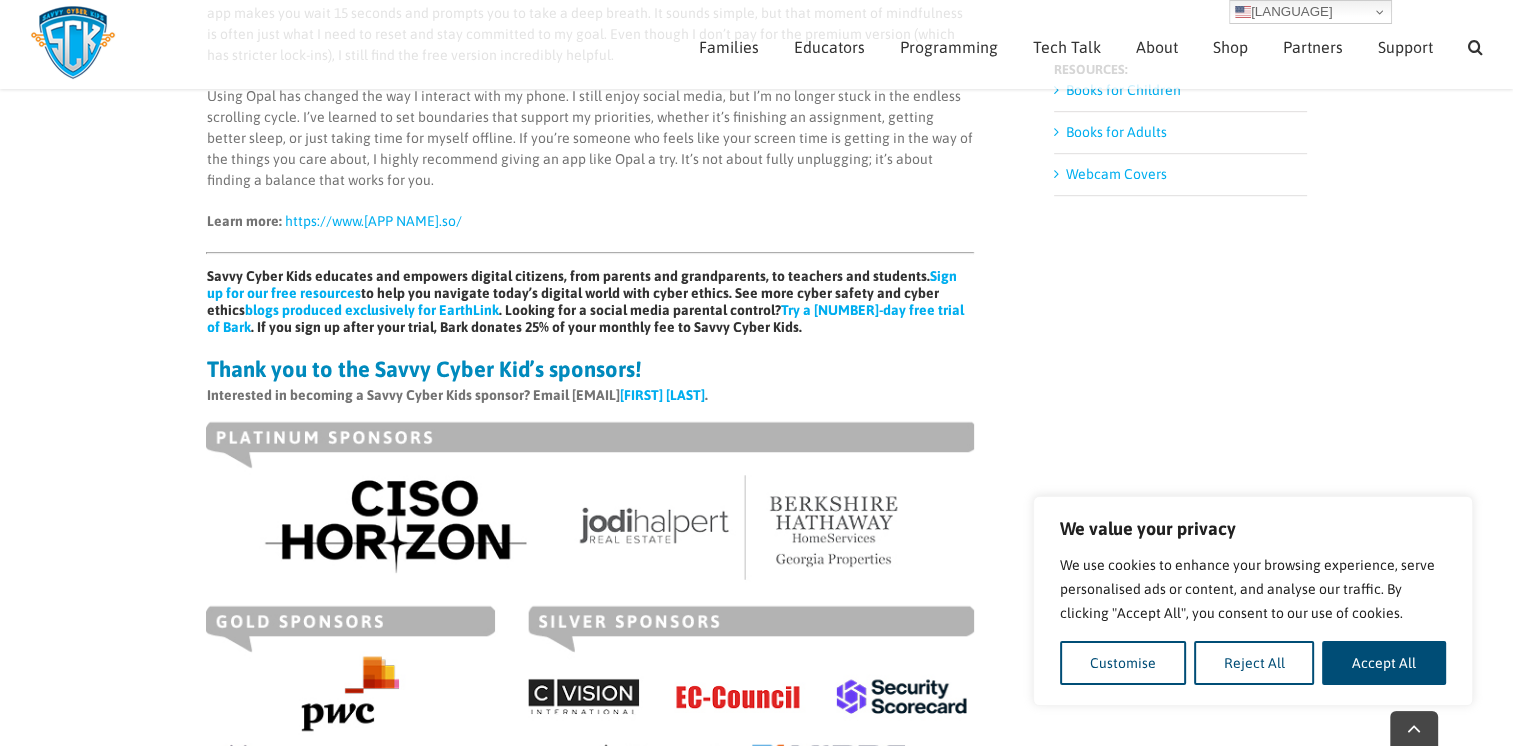 click on "By Ellie Halpert We all know the feeling: you open Instagram to check one thing, and all of a sudden it’s been thirty minutes and you’ve somehow cycled through Snapchat, TikTok, and back to Instagram again. It’s so common that we have a word for it: Doomscrolling. For a long time, perhaps as long as I’ve owned a handheld device, I’ve struggled with how often I’m on my phone, especially when I need to be focused on studying, sleeping, or just being present in real life. When looking for solutions, I wasn’t trying to quit social media altogether; I just wanted to break the habit loop and be more intentional with my time. That’s when I discovered  Opal,  an app that helps you manage screen time by blocking certain apps on your phone. What I love about it is that it’s not about deleting anything or completely locking your device, it’s about giving yourself just enough friction to pause and reconsider. Learn more:   https://www.opal.so/ Sign up for our free resources Ben Halpert ." at bounding box center (590, 193) 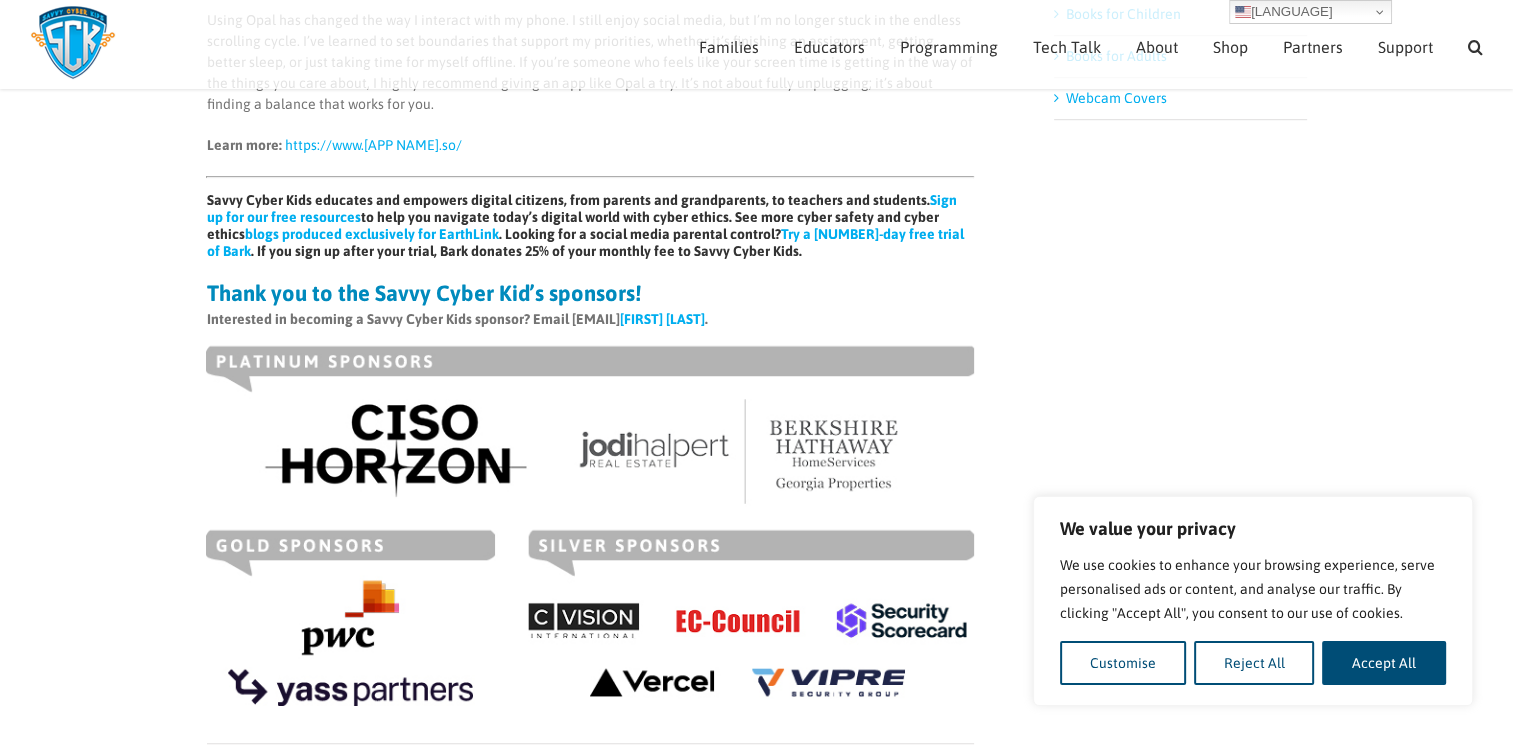 scroll, scrollTop: 1302, scrollLeft: 0, axis: vertical 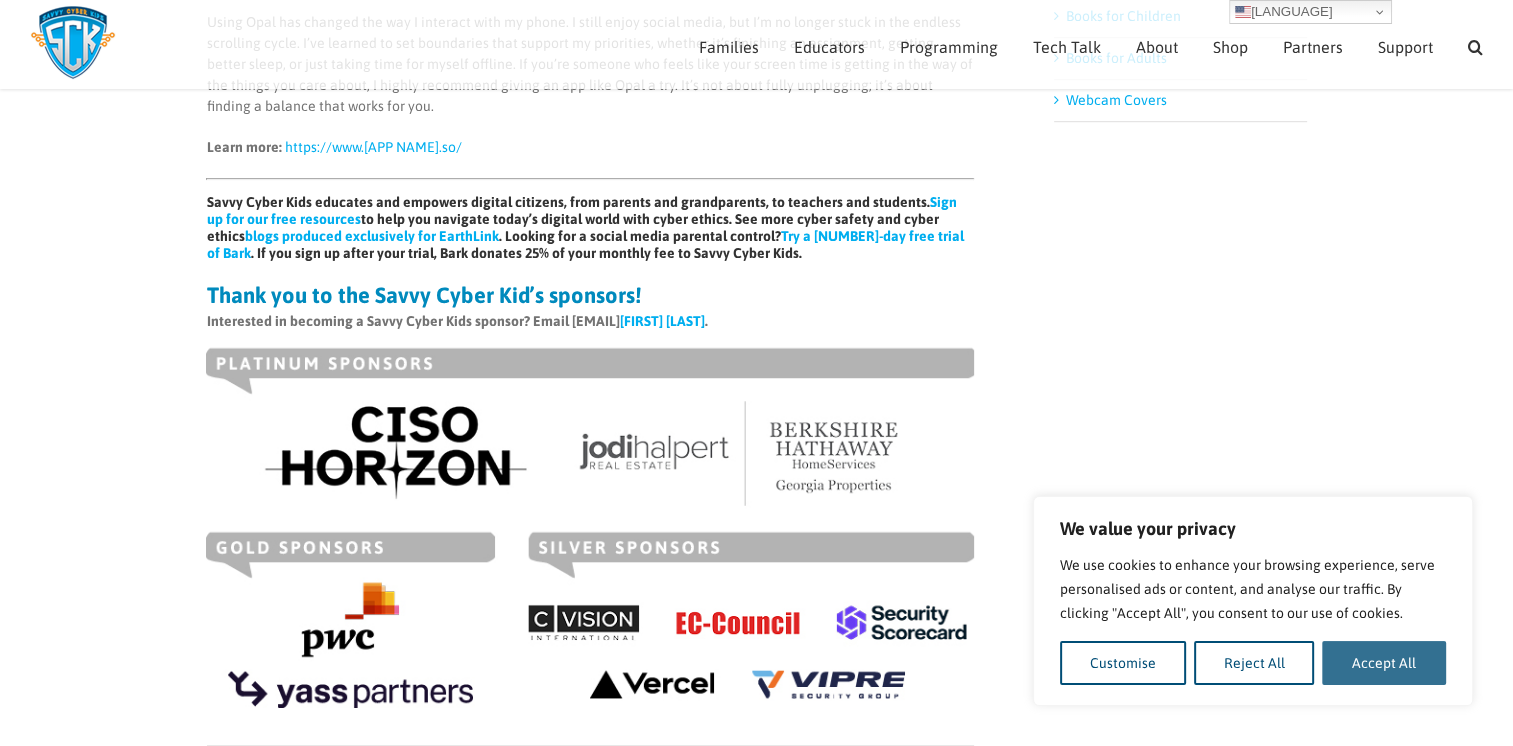 click on "Accept All" at bounding box center (1384, 663) 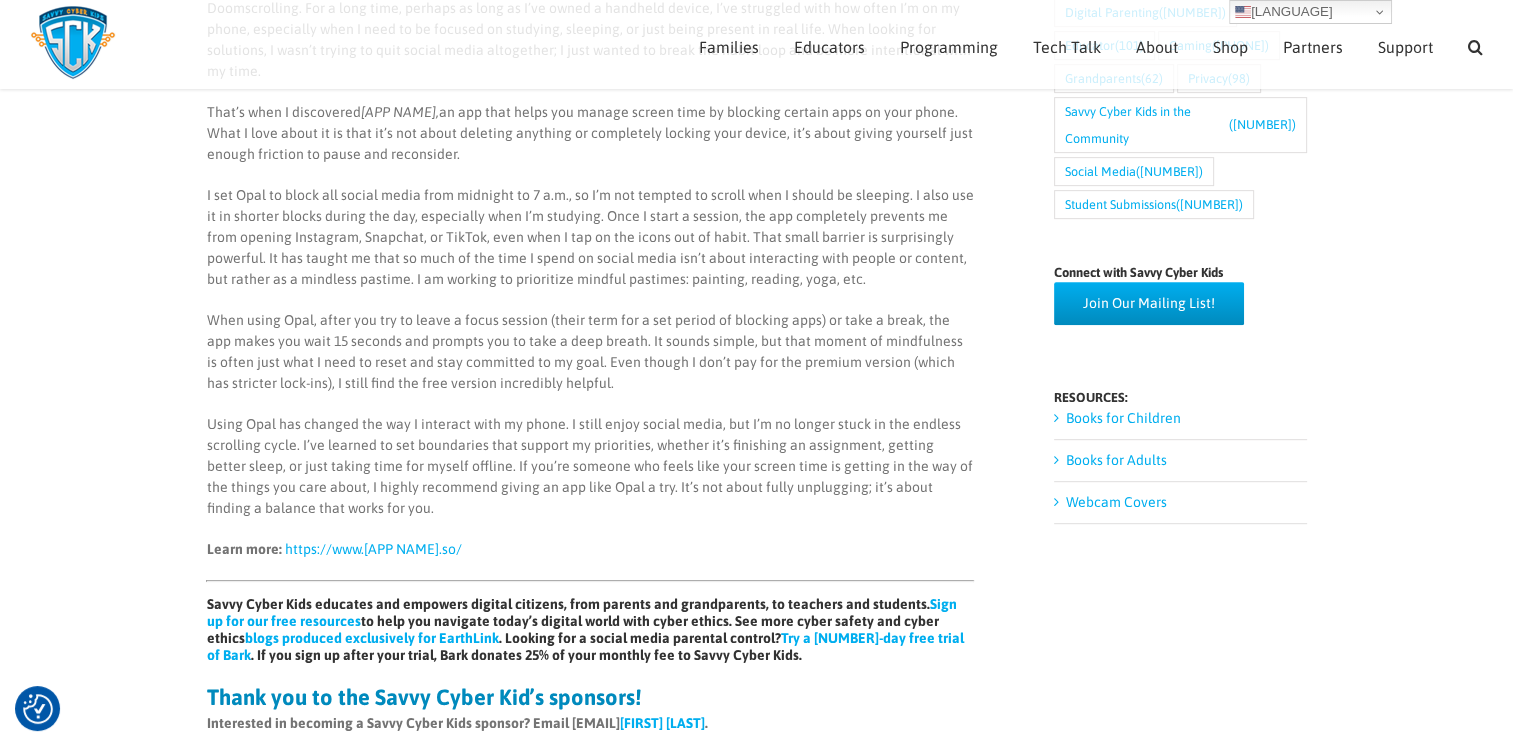 scroll, scrollTop: 0, scrollLeft: 0, axis: both 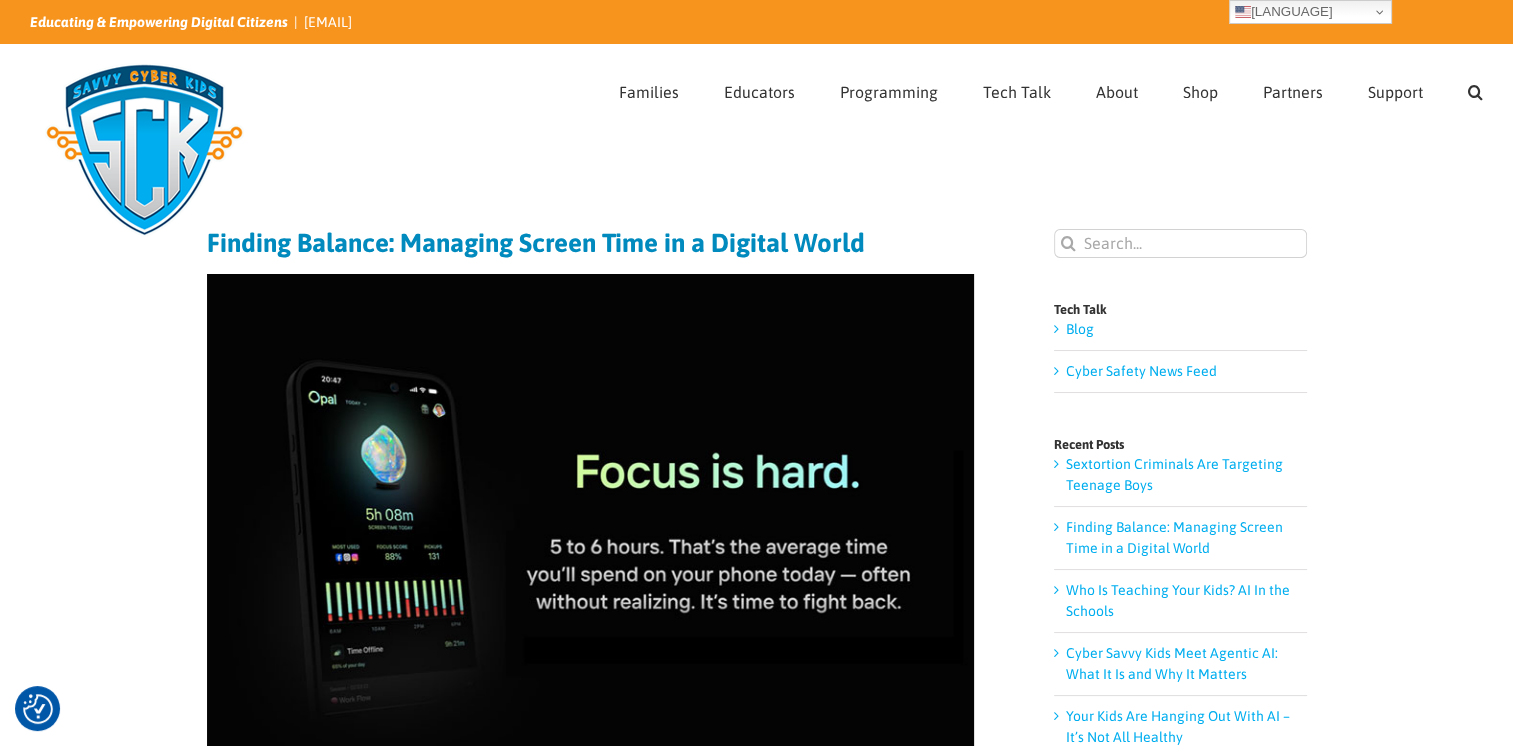 click at bounding box center (144, 150) 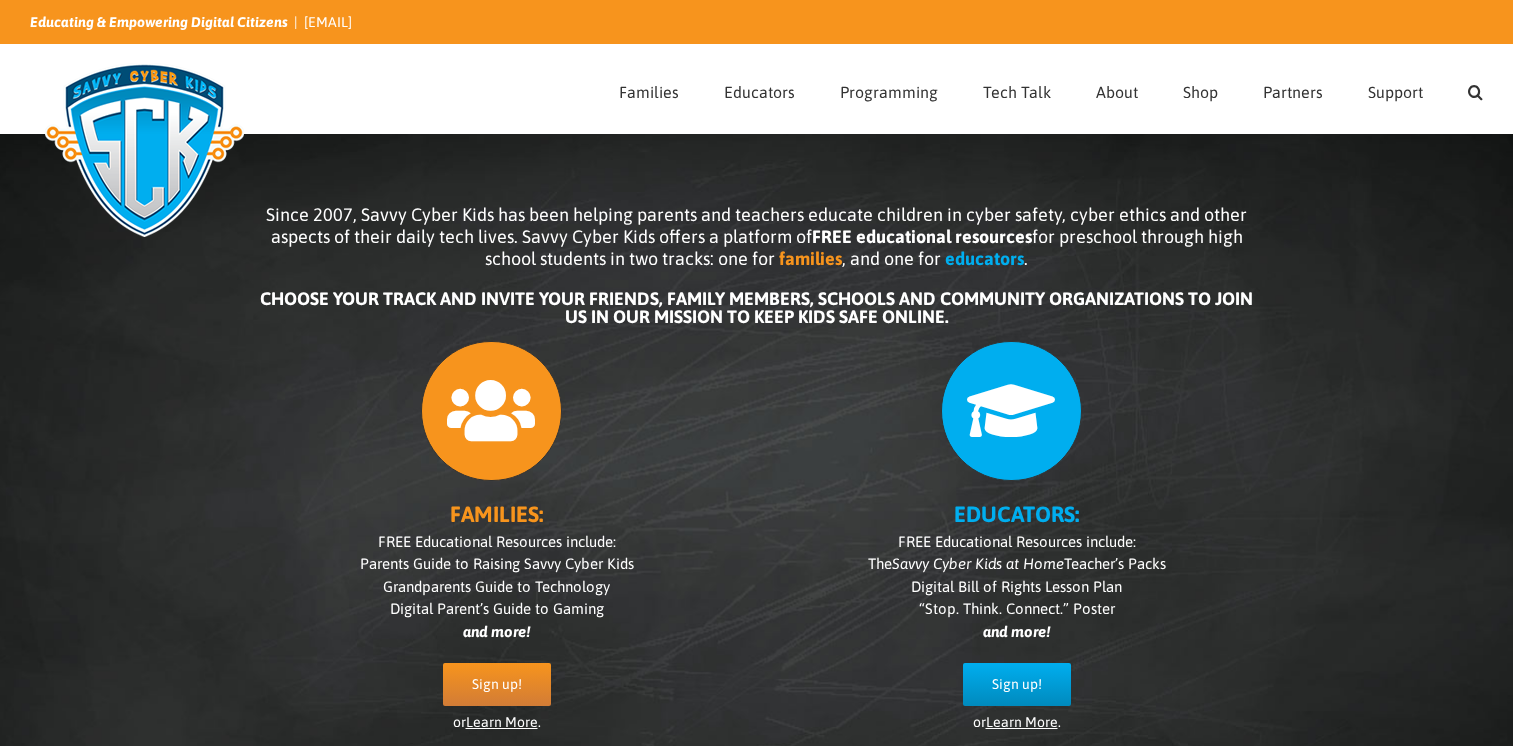 scroll, scrollTop: 0, scrollLeft: 0, axis: both 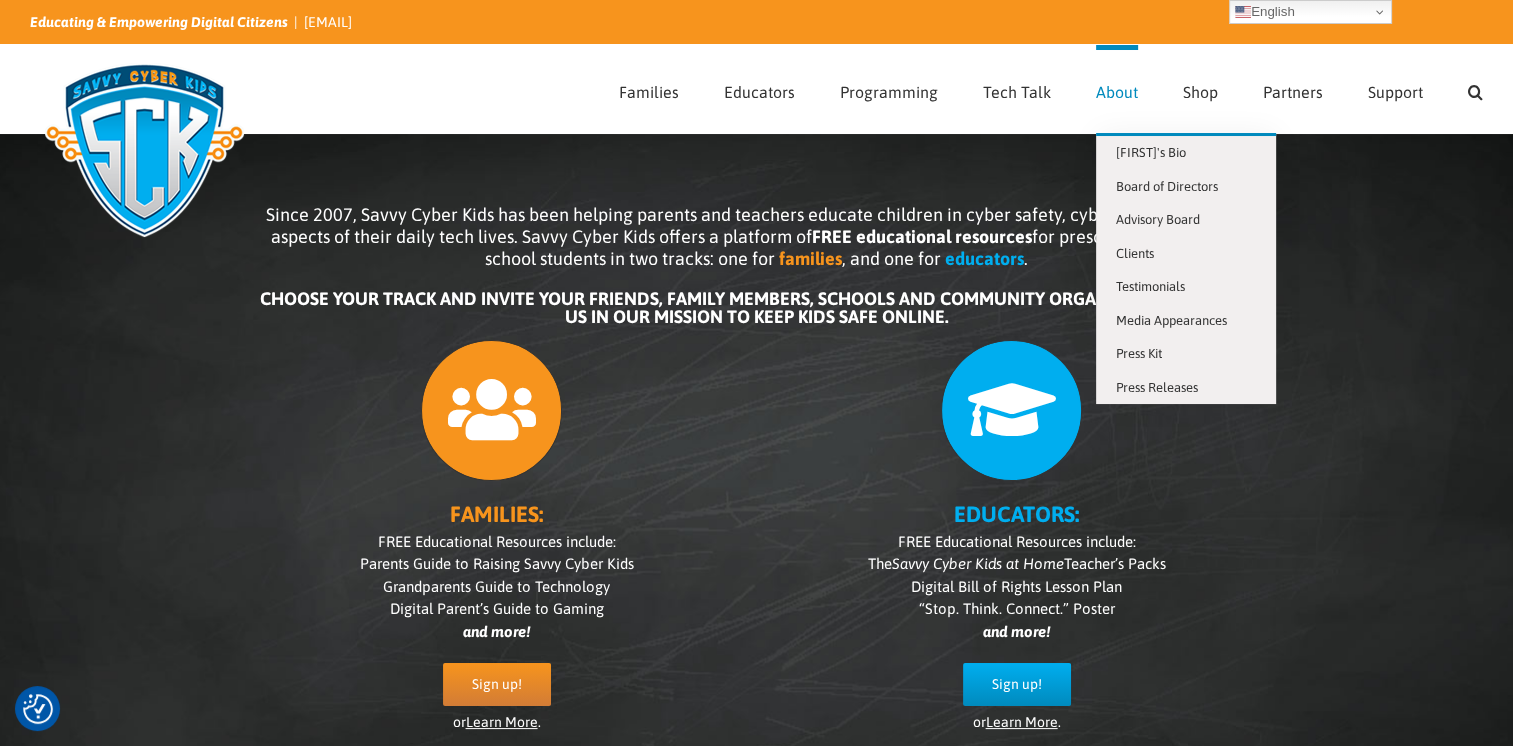 click on "About" at bounding box center (1117, 92) 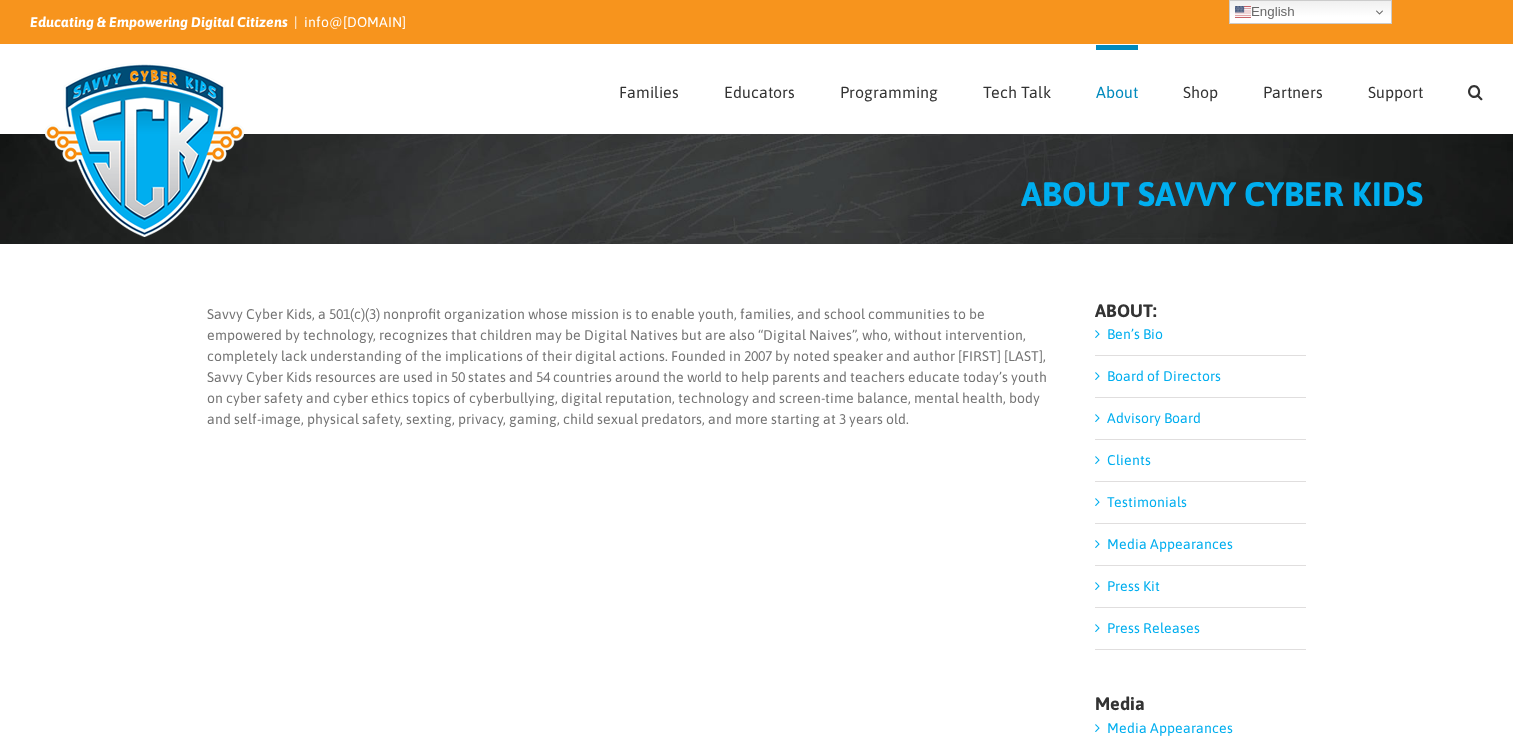 scroll, scrollTop: 0, scrollLeft: 0, axis: both 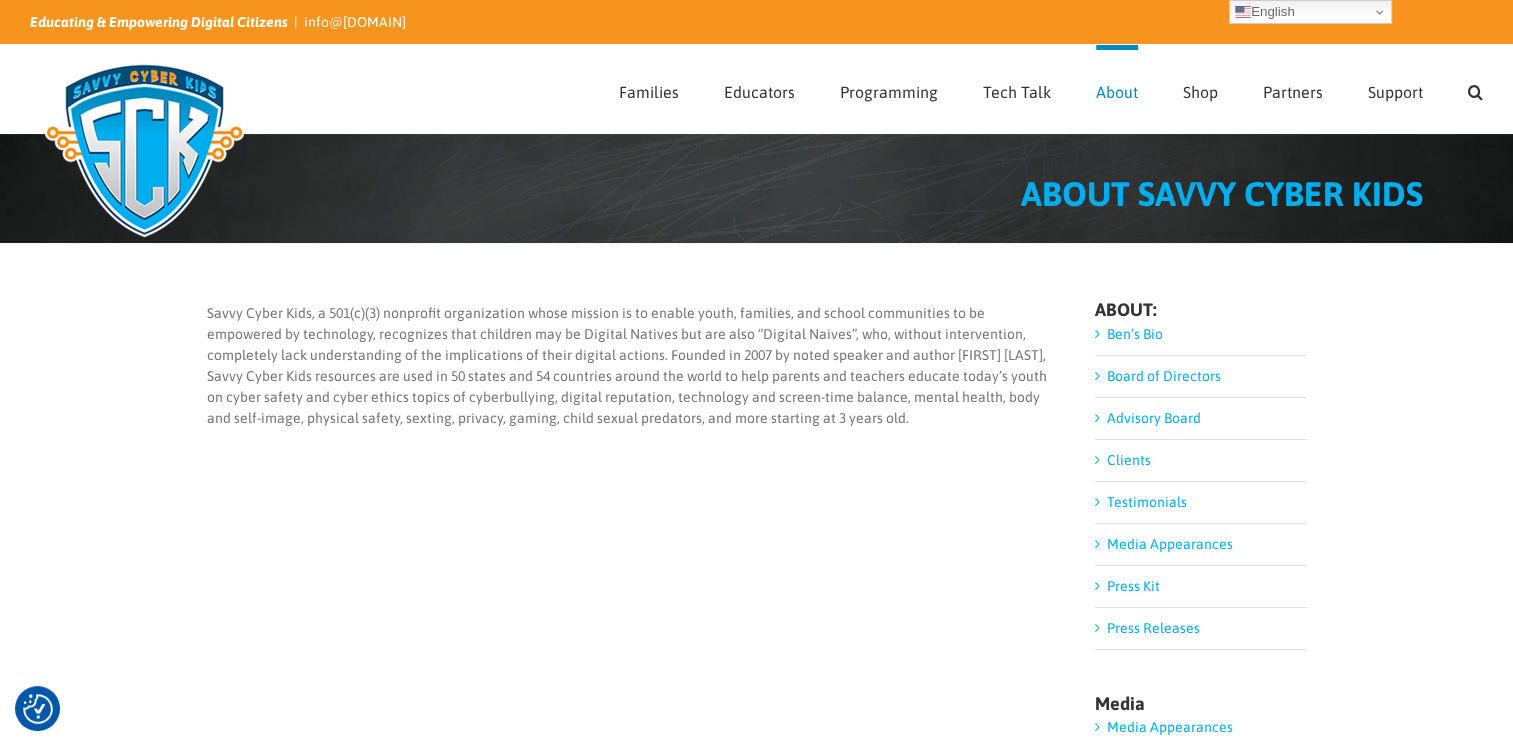 click on "Ben’s Bio" at bounding box center (1135, 334) 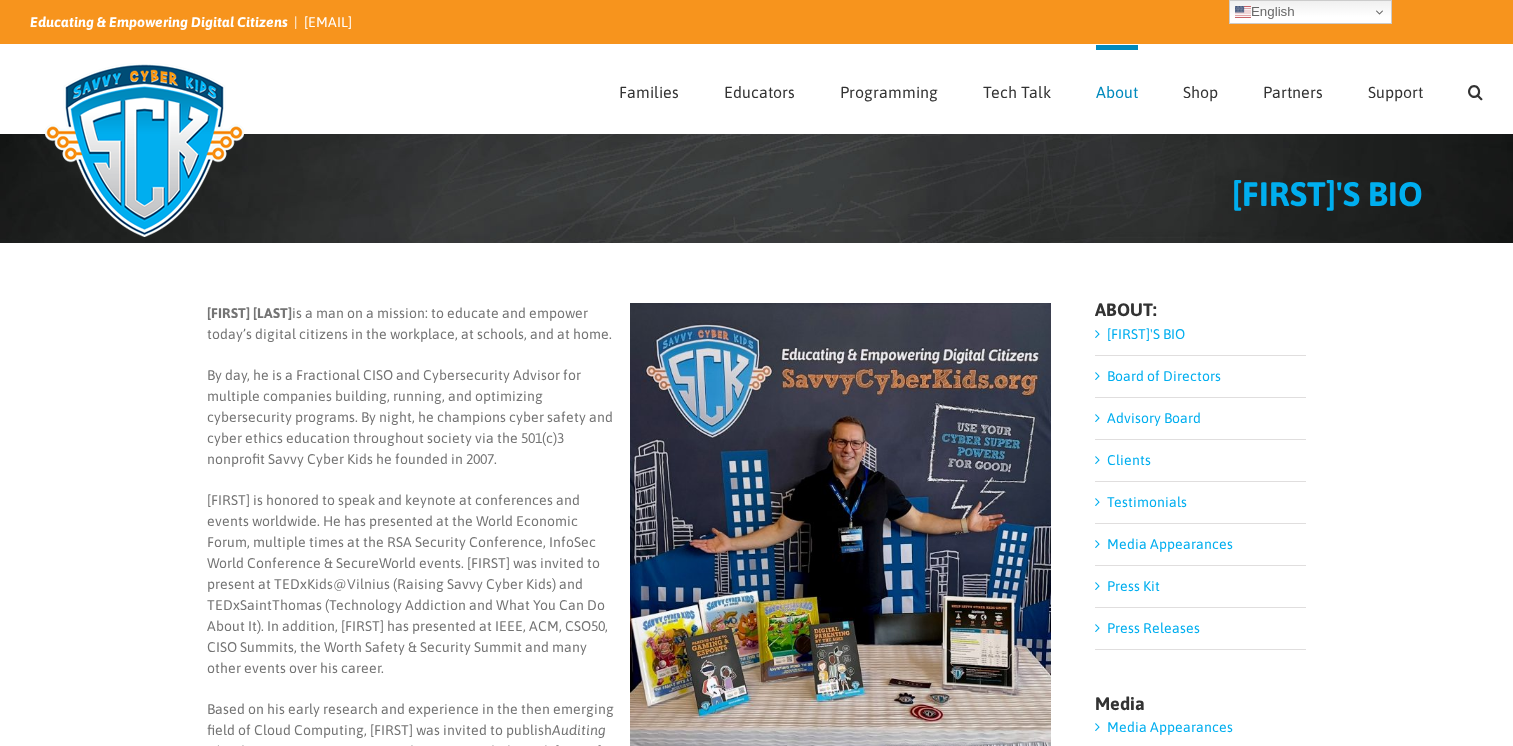 scroll, scrollTop: 0, scrollLeft: 0, axis: both 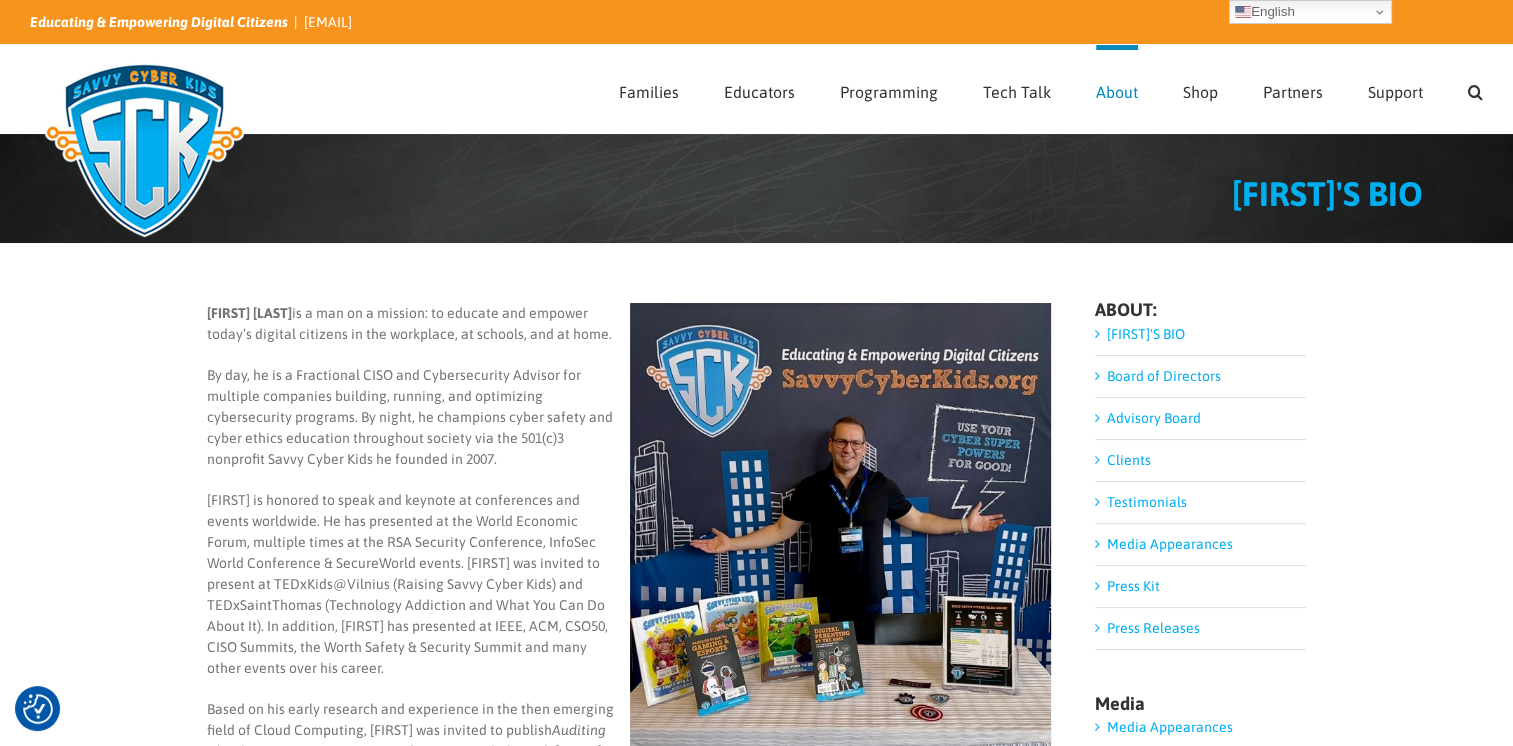 click on "Board of Directors" at bounding box center (1164, 376) 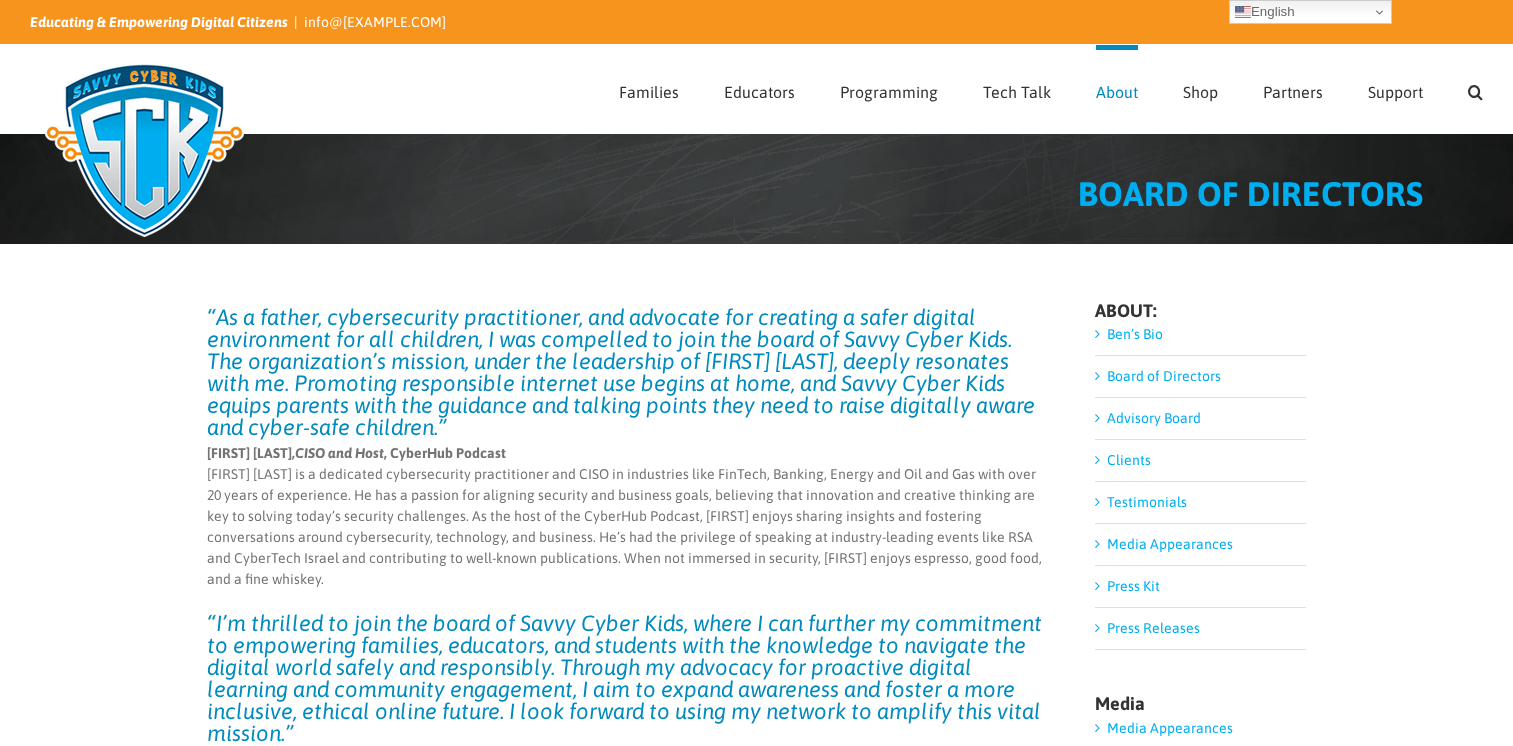 scroll, scrollTop: 0, scrollLeft: 0, axis: both 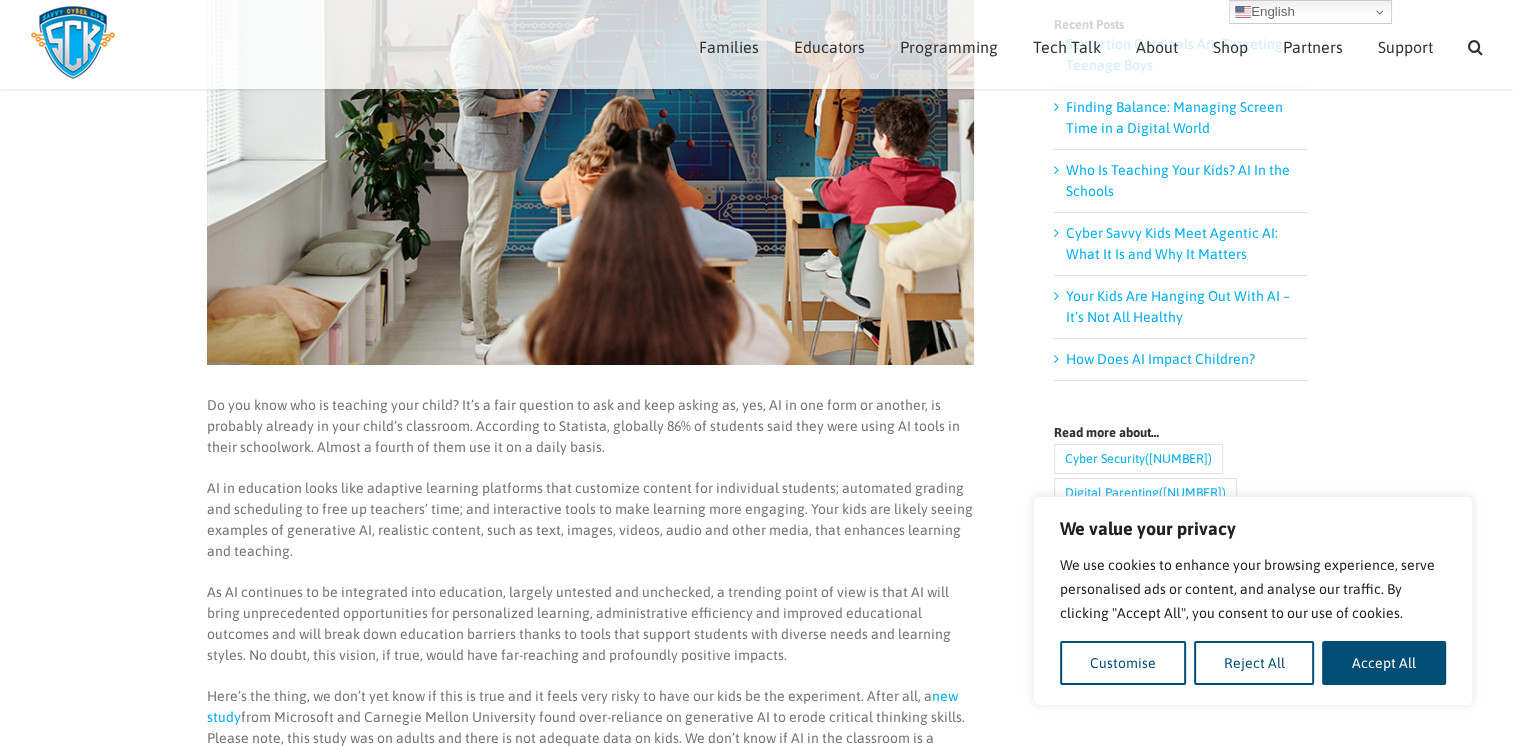 click on "Who Is Teaching Your Kids? AI In the Schools   Do you know who is teaching your child? It’s a fair question to ask and keep asking as, yes, AI in one form or another, is probably already in your child’s classroom. According to Statista, globally 86% of students said they were using AI tools in their schoolwork. Almost a fourth of them use it on a daily basis. AI in education looks like adaptive learning platforms that customize content for individual students; automated grading and scheduling to free up teachers’ time; and interactive tools to make learning more engaging. Your kids are likely seeing examples of generative AI, realistic content, such as text, images, videos, audio and other media, that enhances learning and teaching. Here’s the thing, we don’t yet know if this is true and it feels very risky to have our kids be the experiment. After all, a new study Educators and students need the necessary skills and support to use AI successfully. Some concerns include: Learn More [PERSON] . |" at bounding box center (756, 1115) 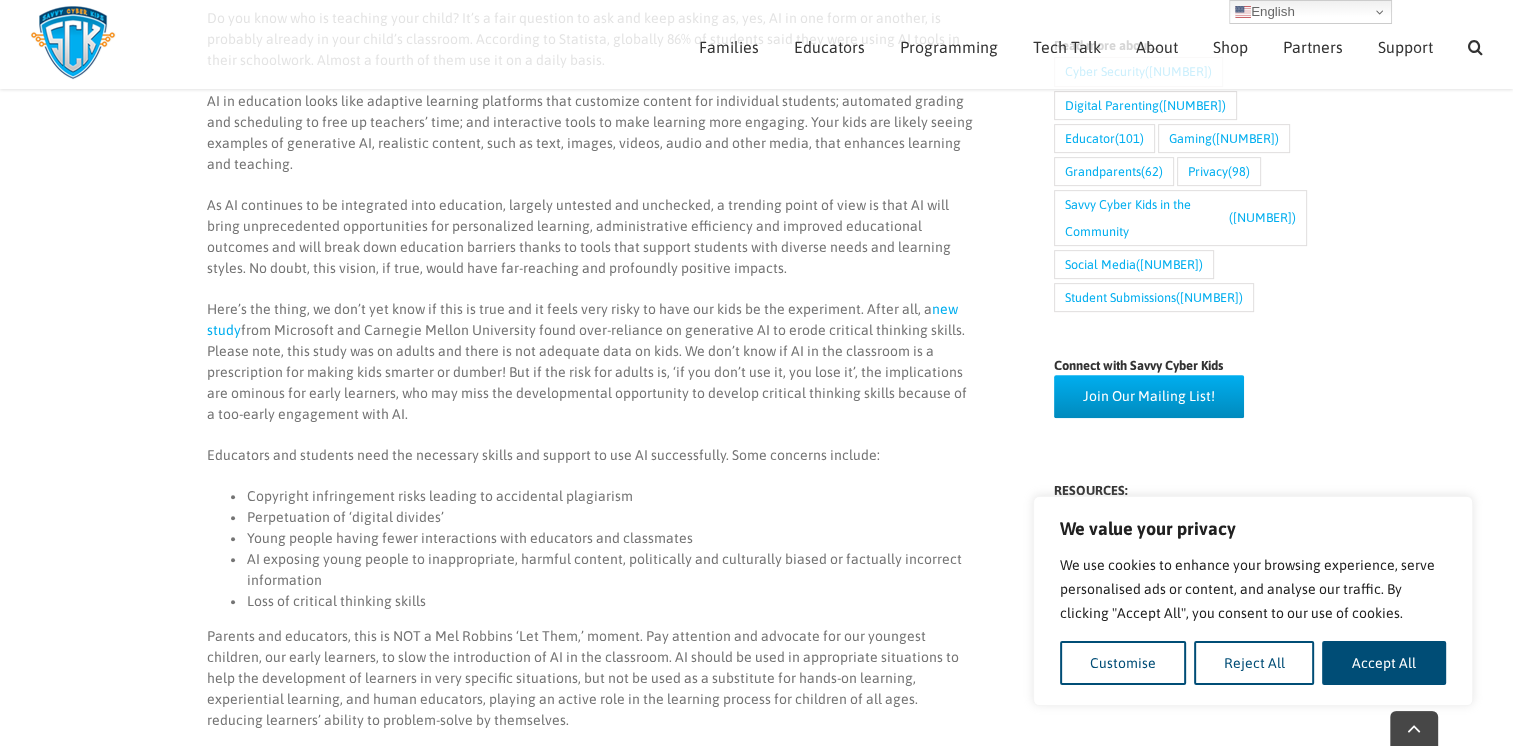 scroll, scrollTop: 808, scrollLeft: 0, axis: vertical 